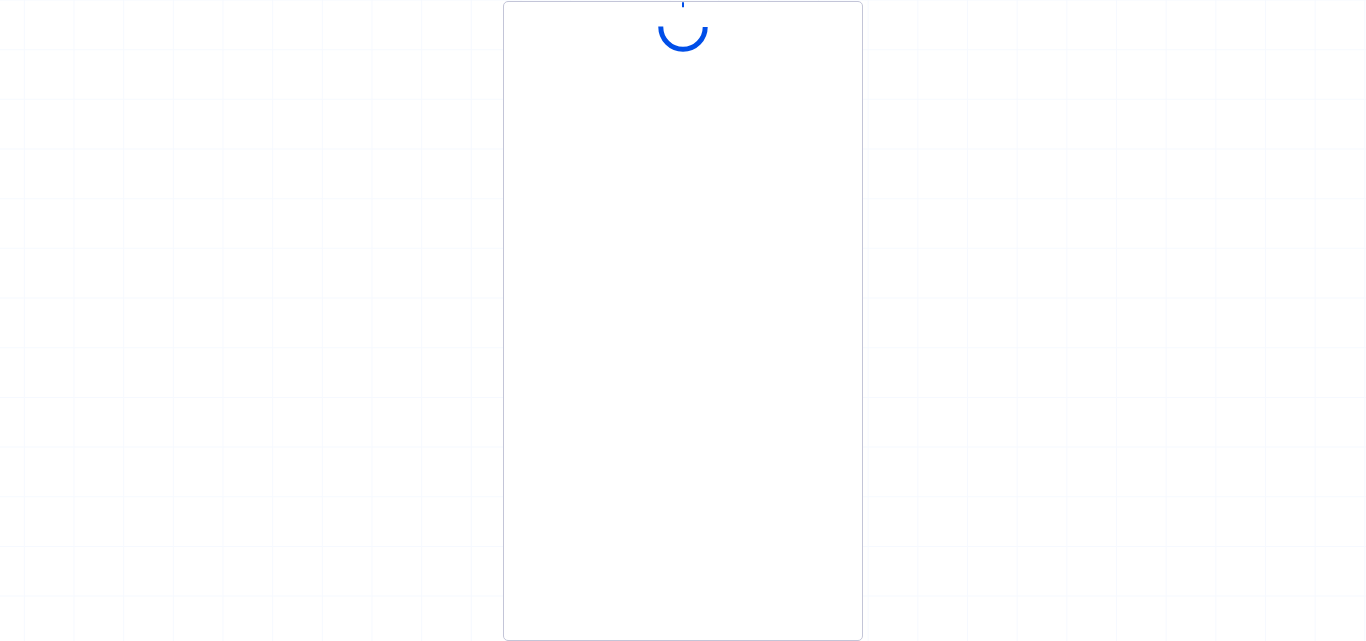 scroll, scrollTop: 0, scrollLeft: 0, axis: both 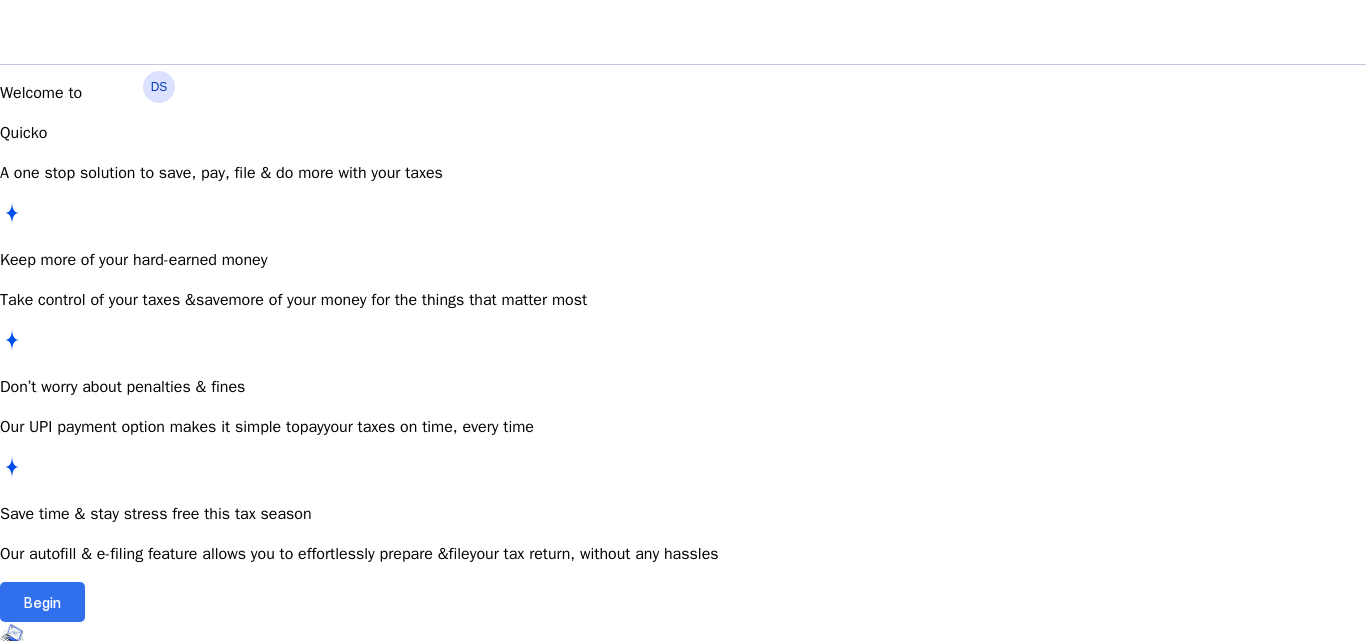 click on "Begin" at bounding box center (42, 602) 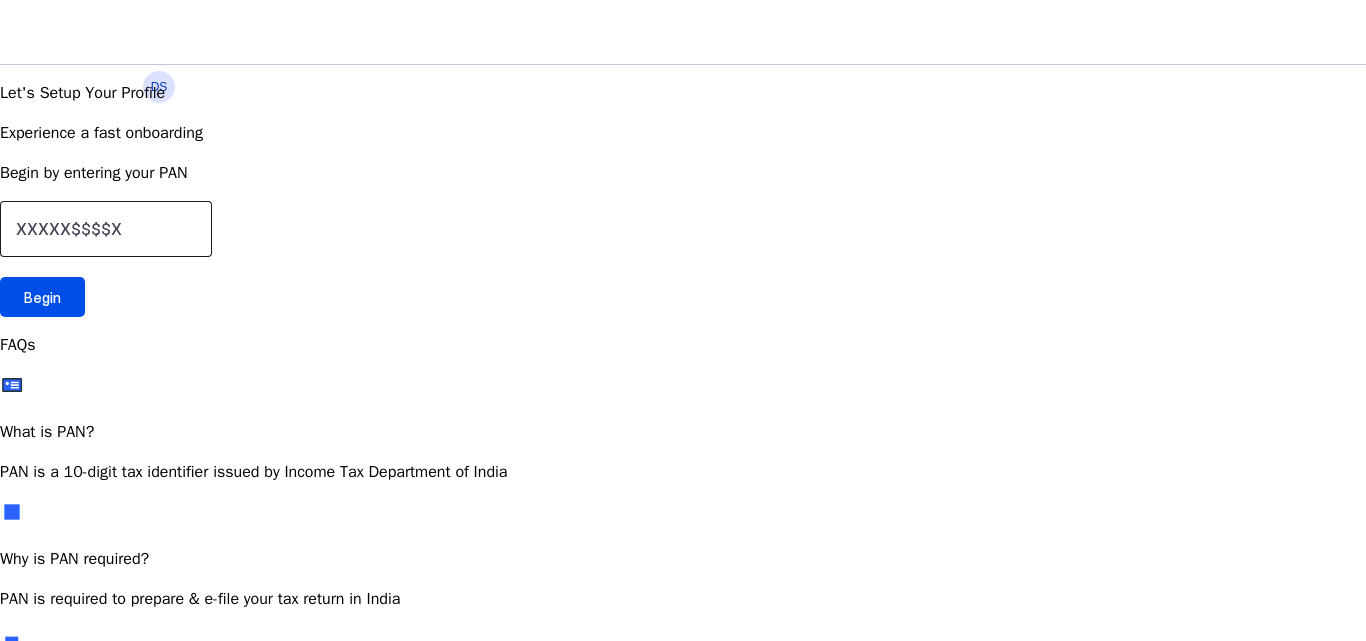 click at bounding box center [106, 229] 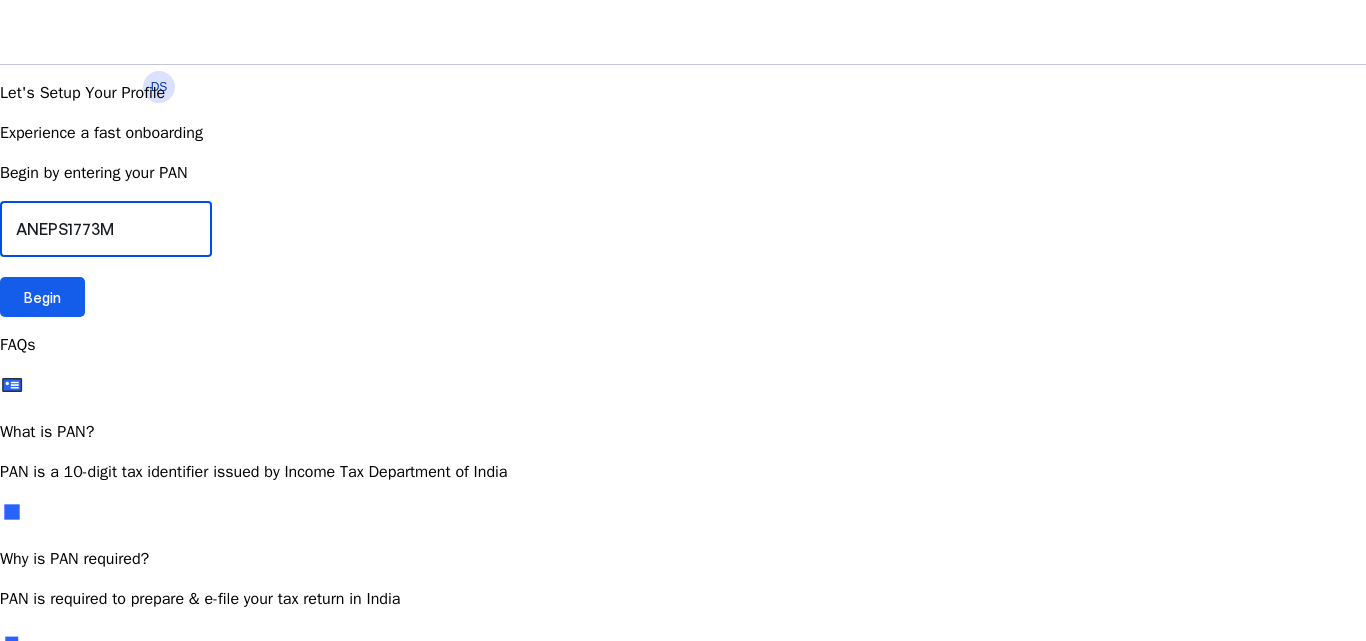type on "ANEPS1773M" 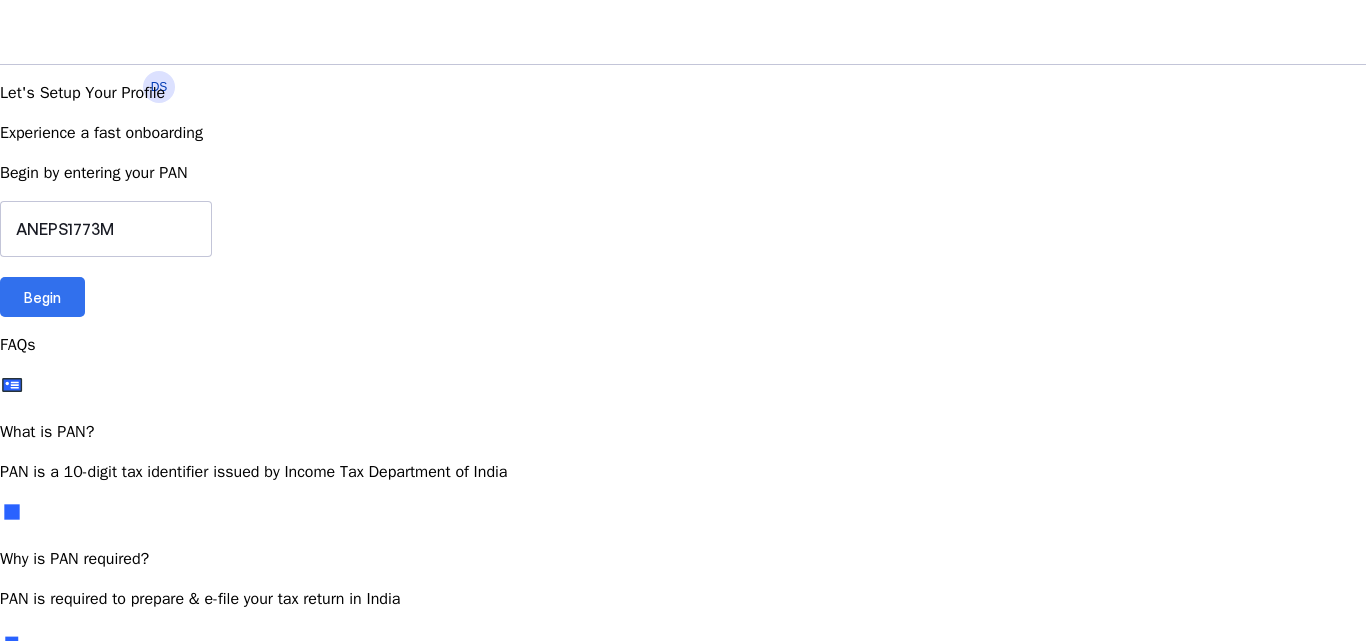 click on "Begin" at bounding box center [42, 297] 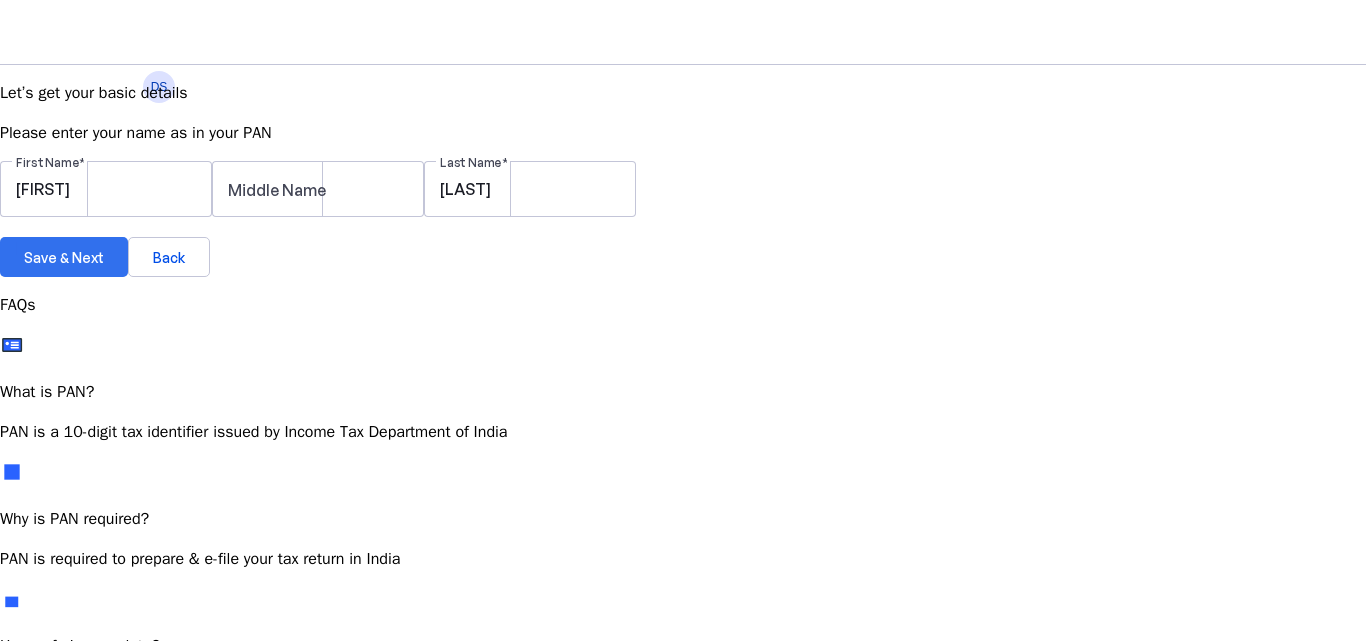 click on "Save & Next" at bounding box center (64, 257) 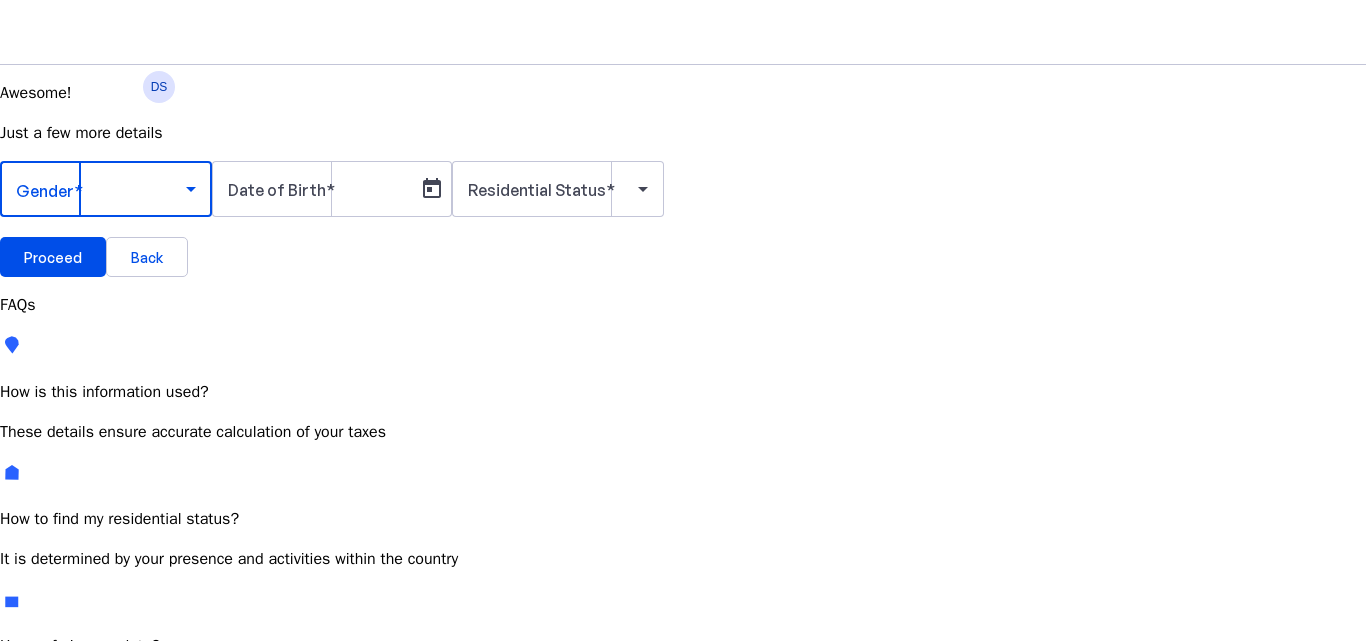 click at bounding box center (191, 189) 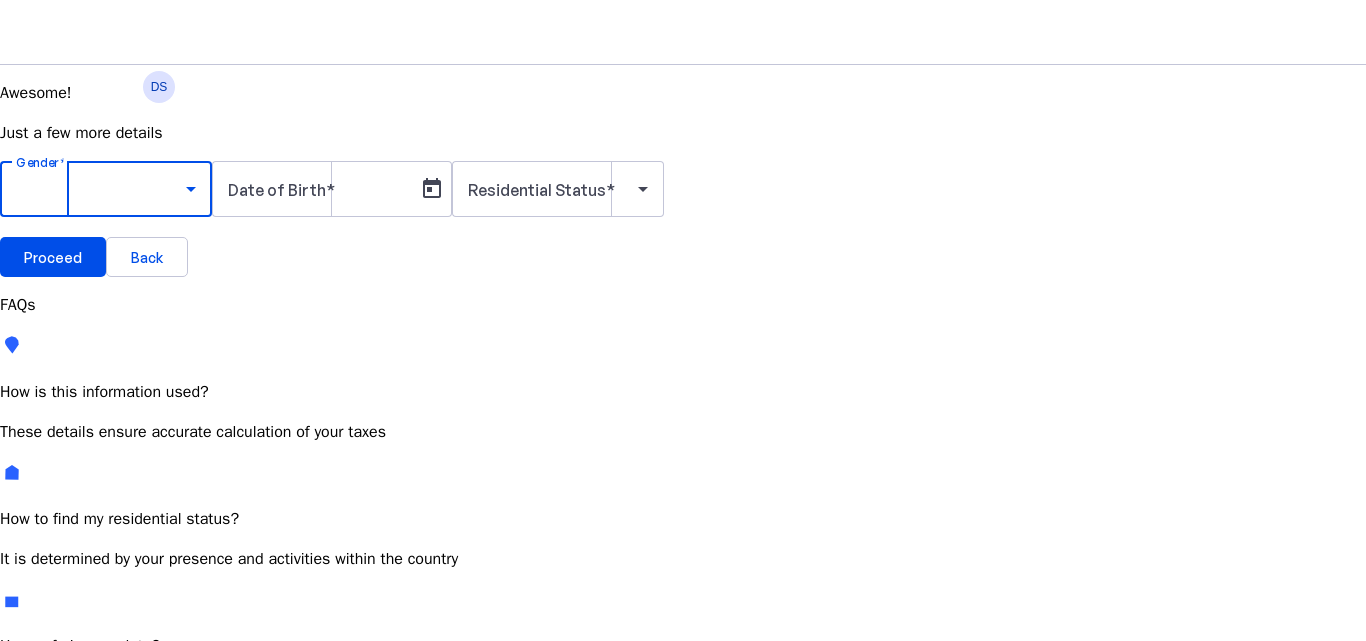 click on "Male" at bounding box center (154, 746) 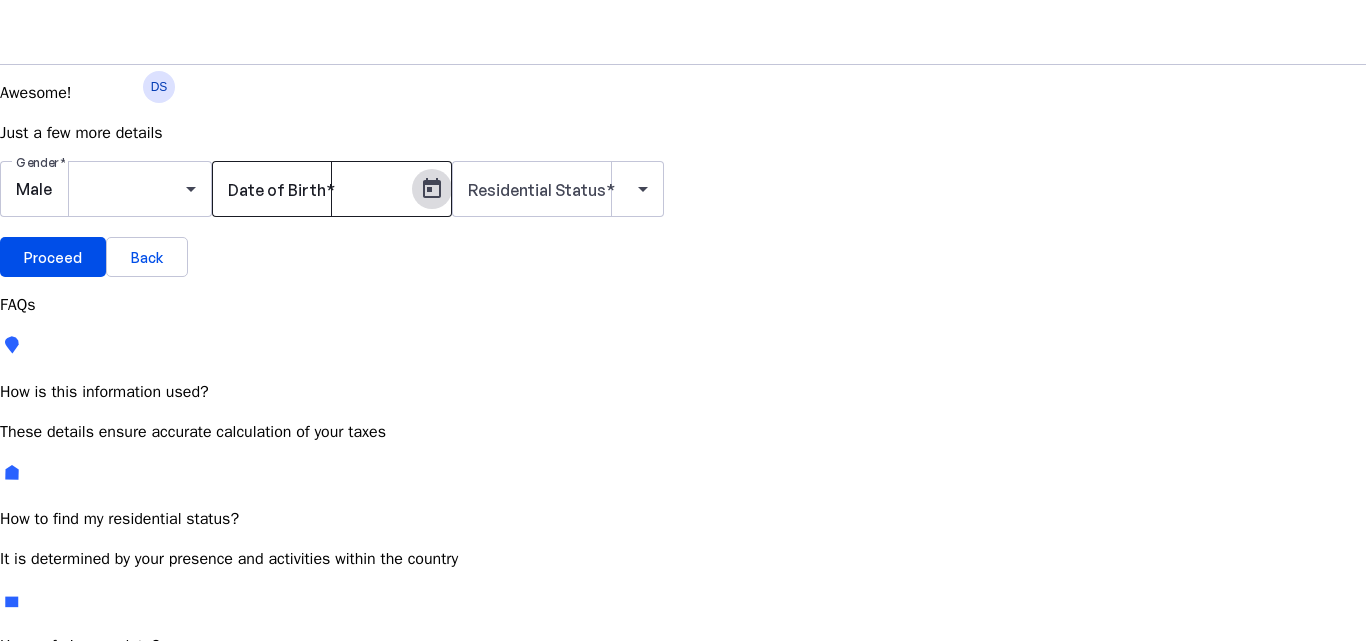 click at bounding box center (432, 189) 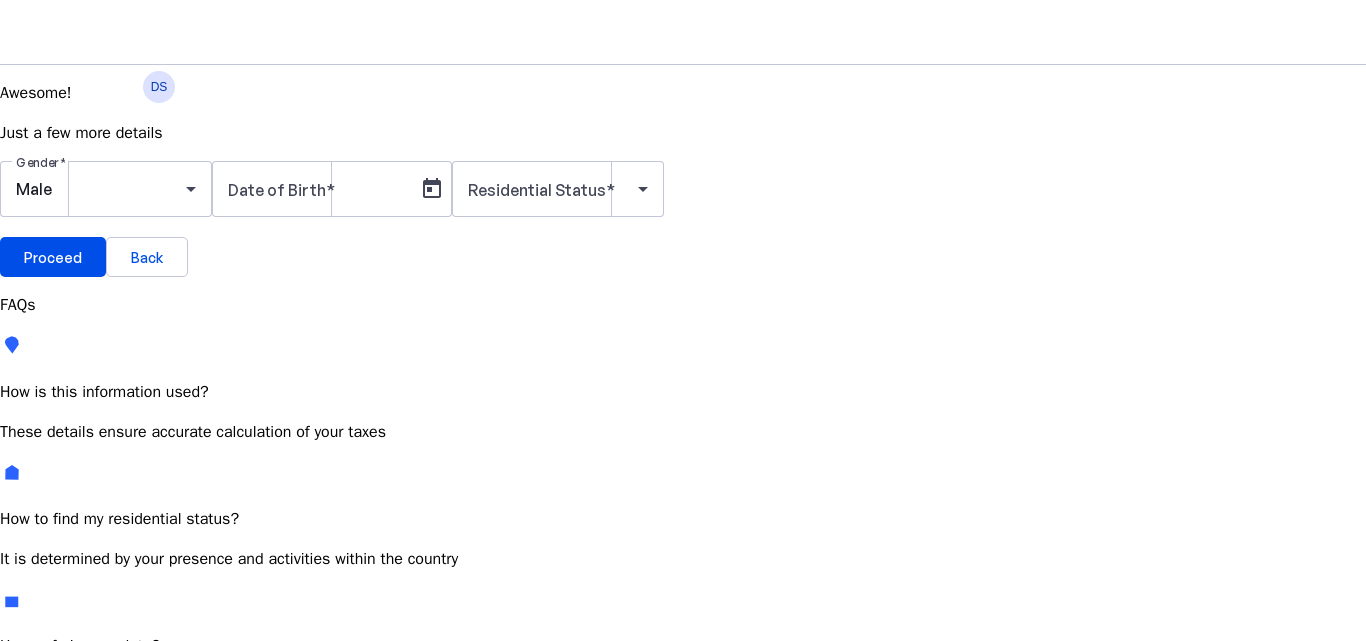 click at bounding box center (171, 766) 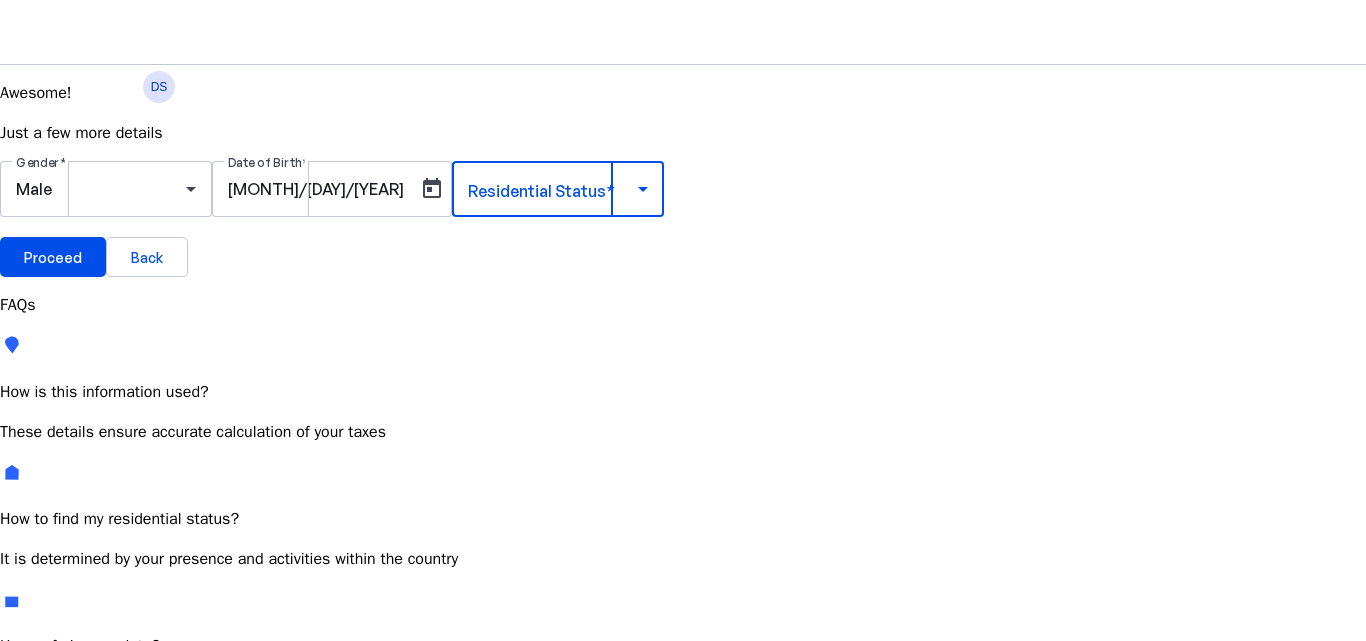 click at bounding box center (643, 189) 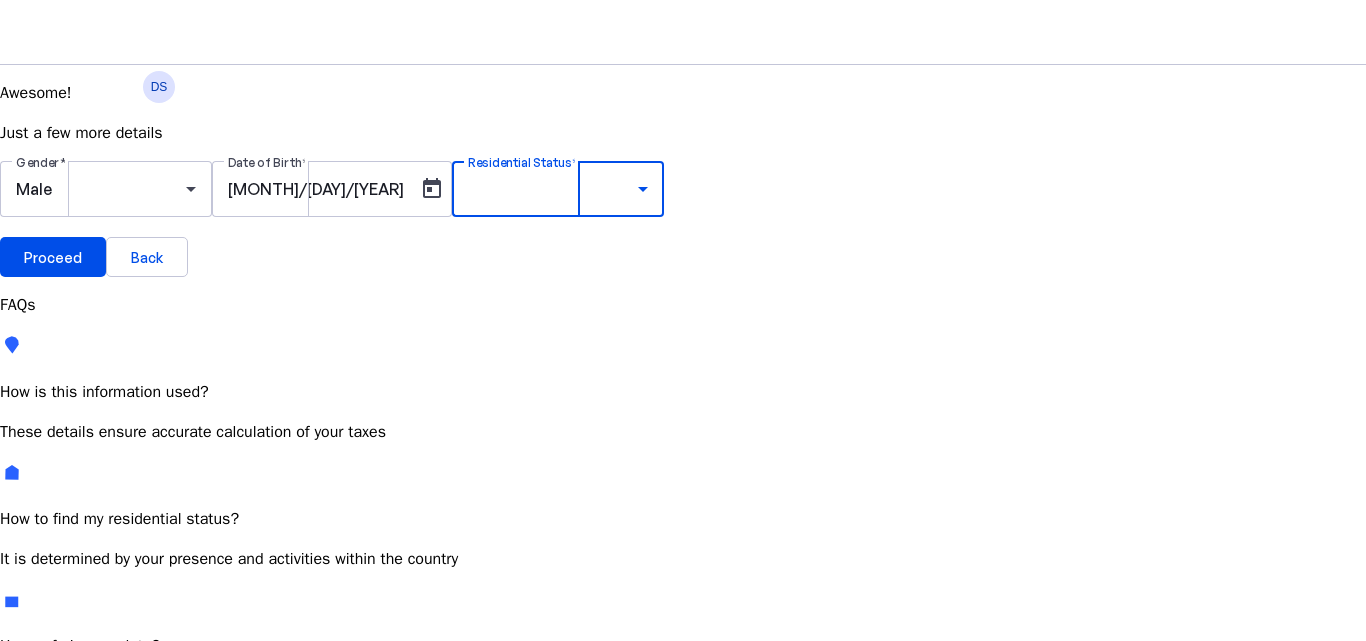 click on "Resident Most Common" at bounding box center (72, 766) 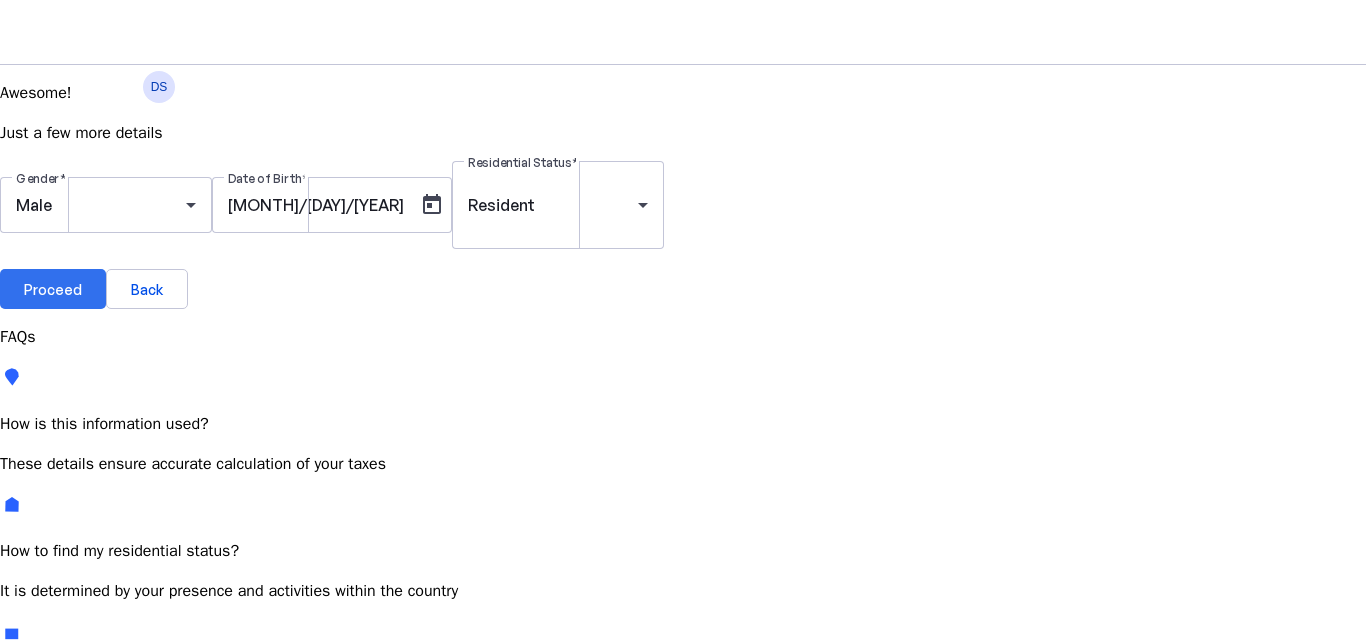 click on "Proceed" at bounding box center (53, 289) 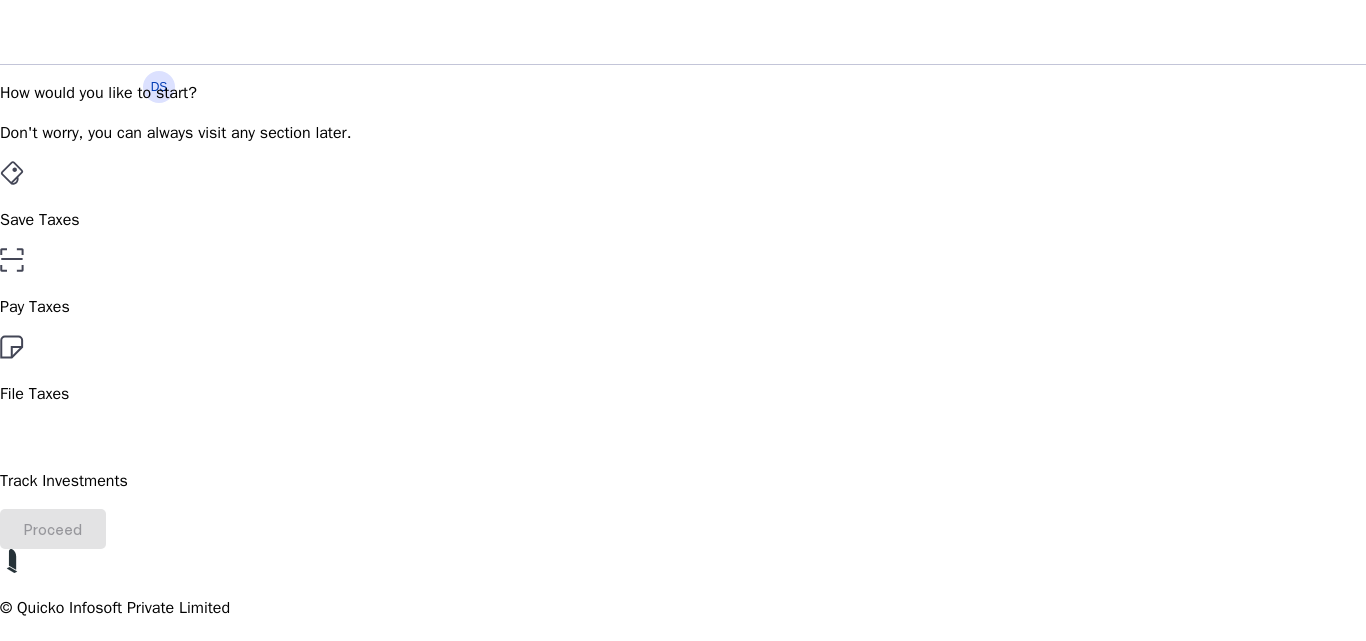click on "Save Taxes" at bounding box center (683, 220) 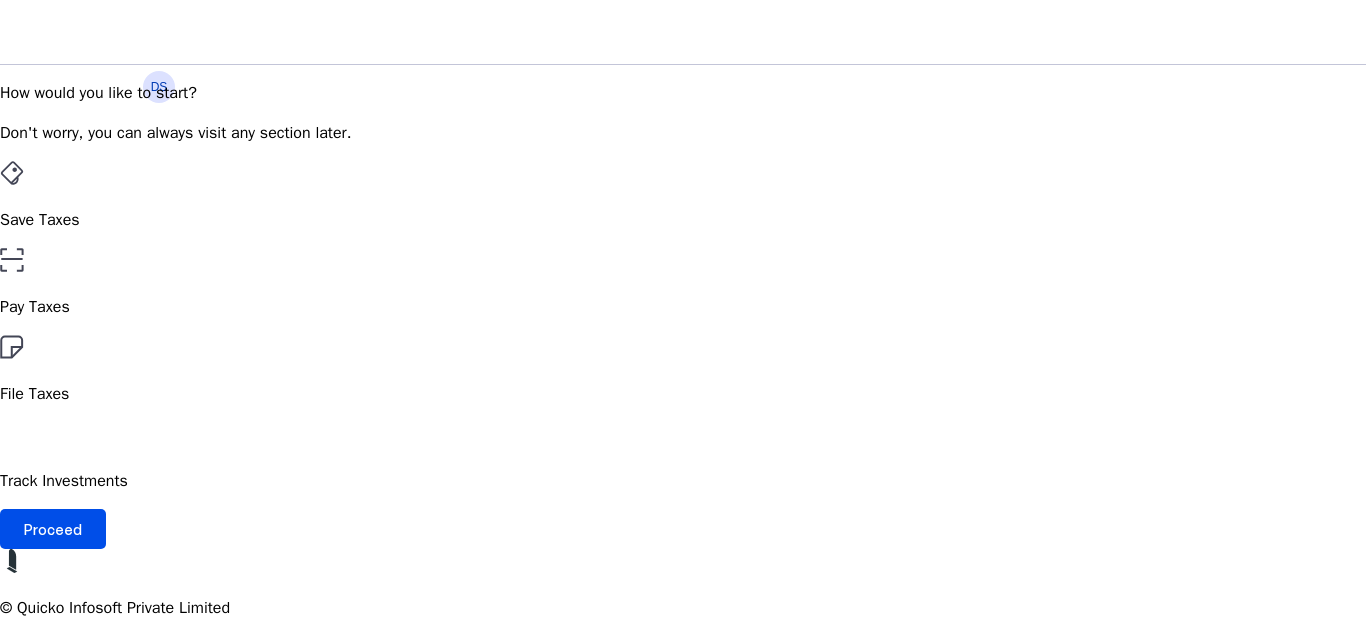 click on "Pay Taxes" at bounding box center (683, 307) 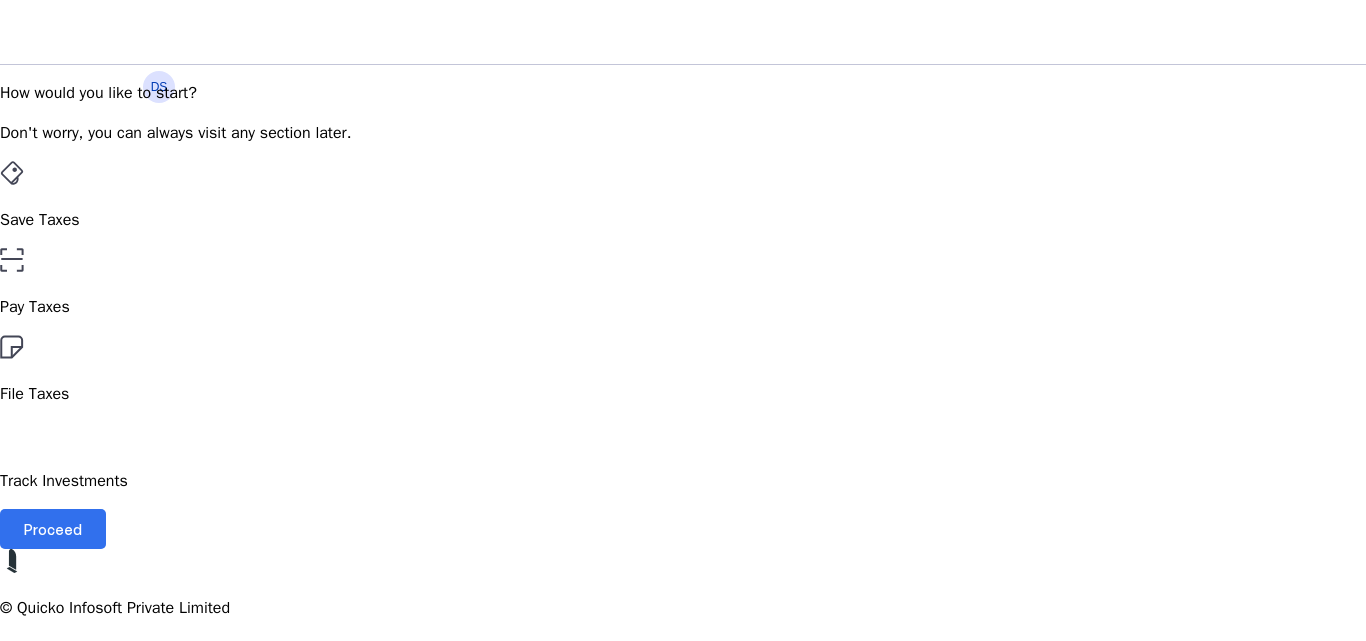 click on "Proceed" at bounding box center [53, 529] 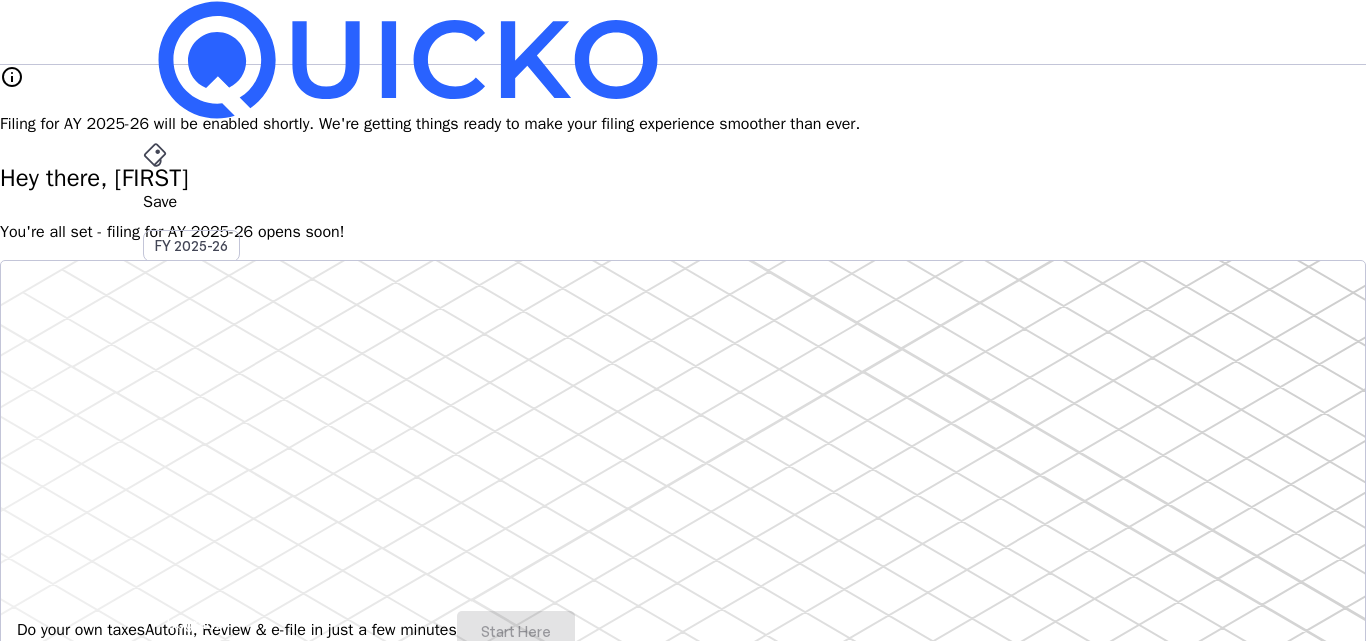 click on "arrow_drop_down" at bounding box center [155, 536] 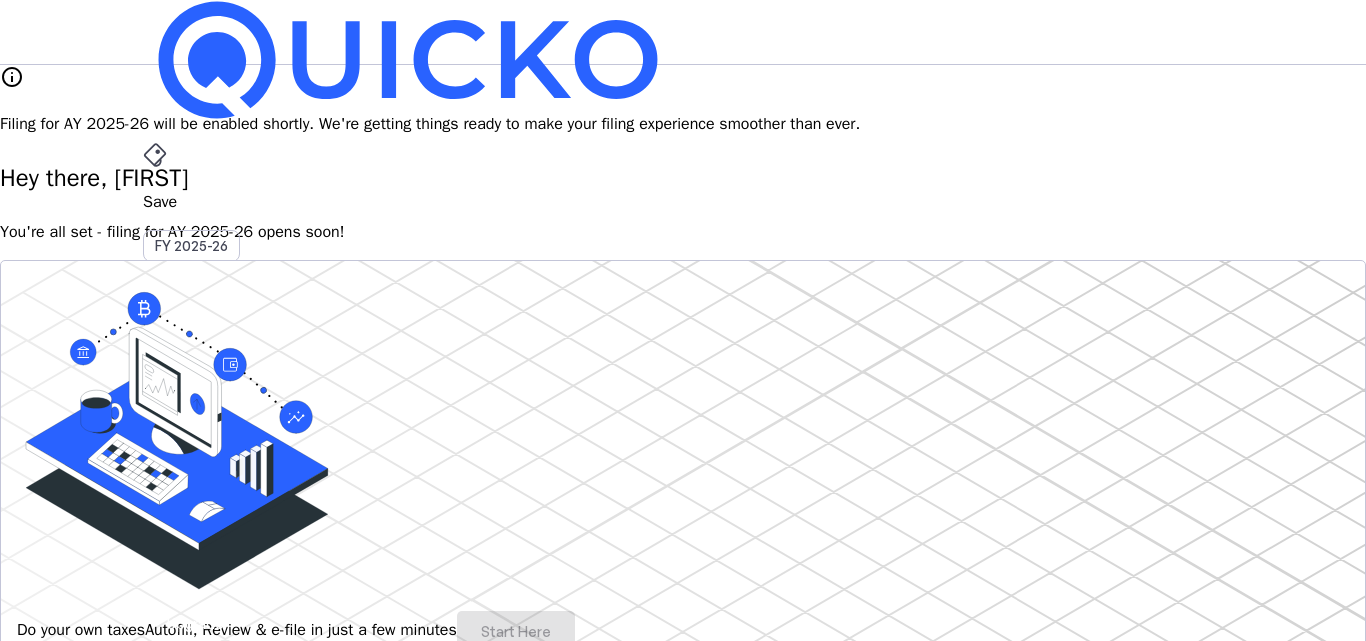 click on "Save" at bounding box center [683, 202] 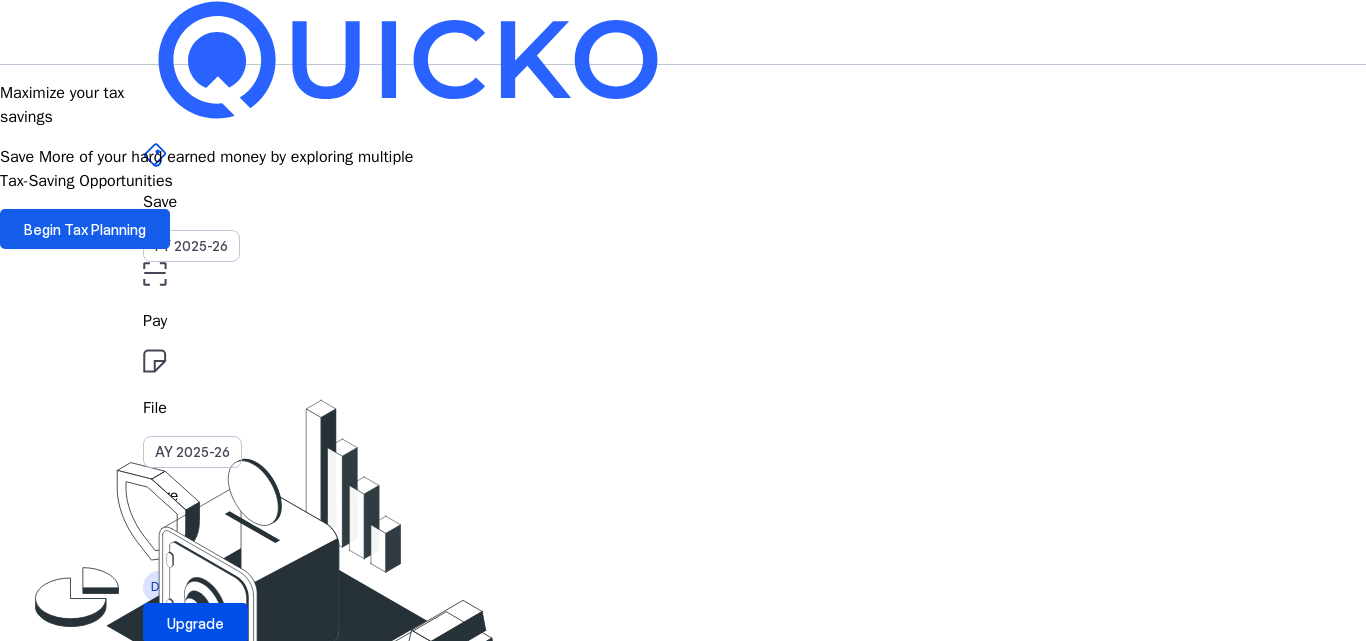 click on "Begin Tax Planning" at bounding box center (85, 229) 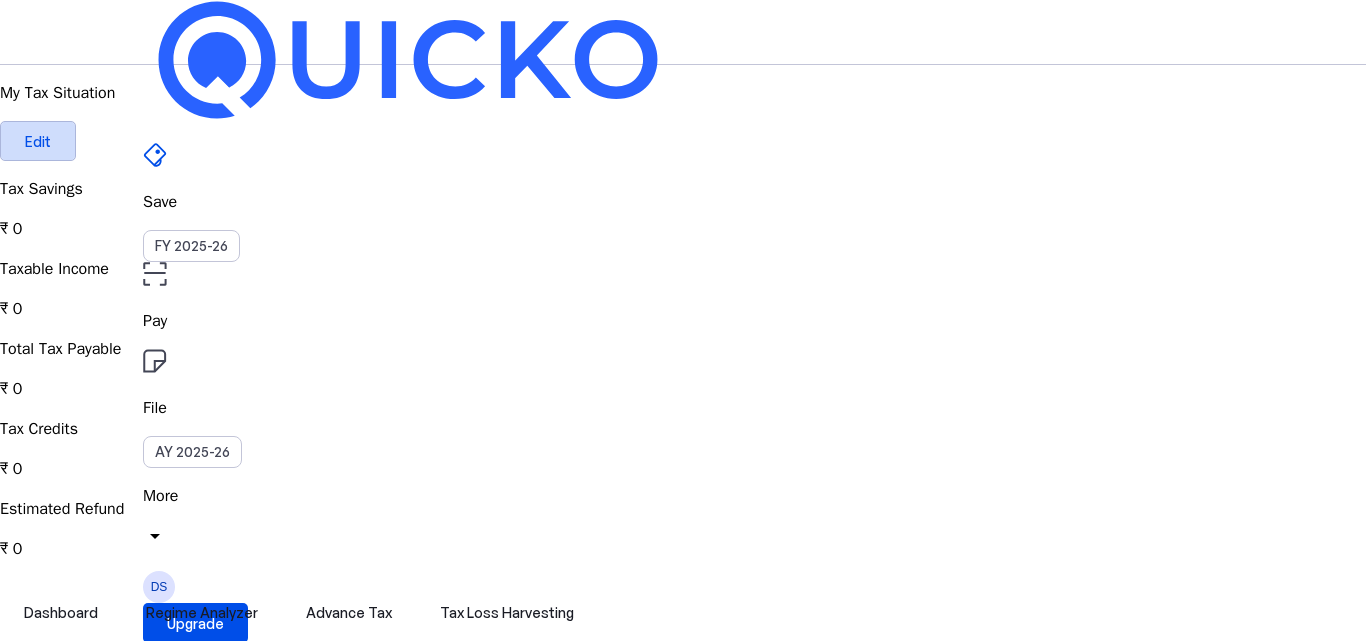click at bounding box center (38, 141) 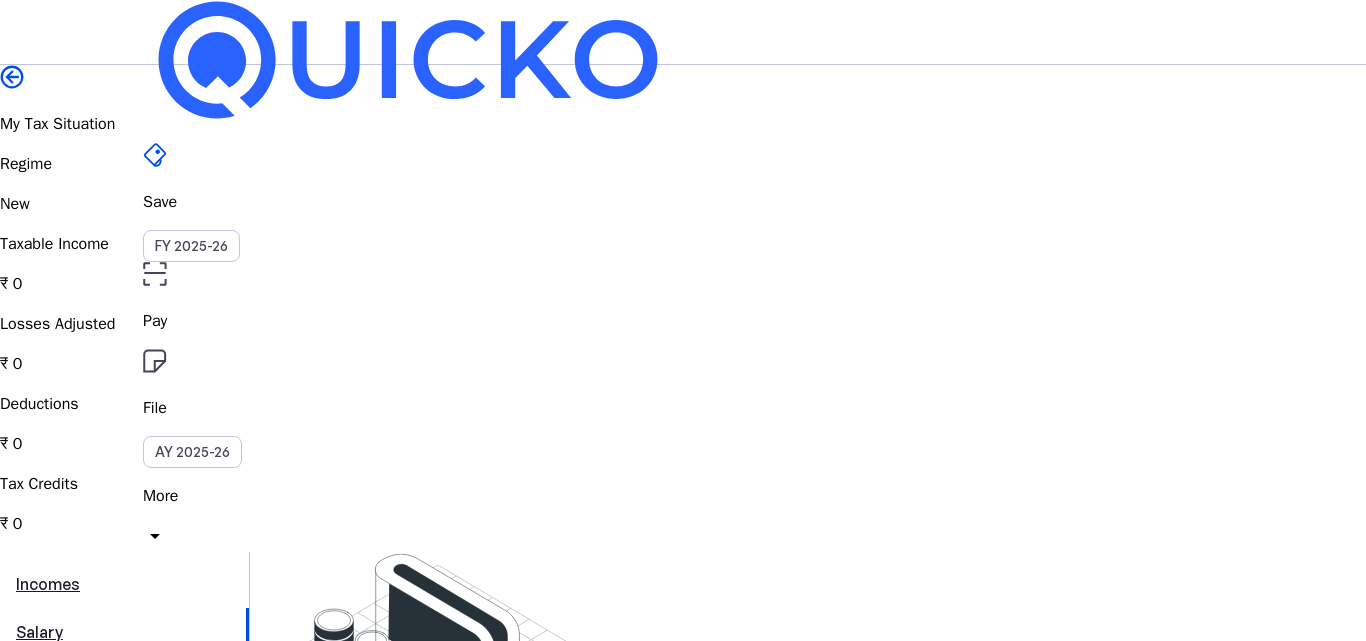 click on "Incomes" at bounding box center [124, 584] 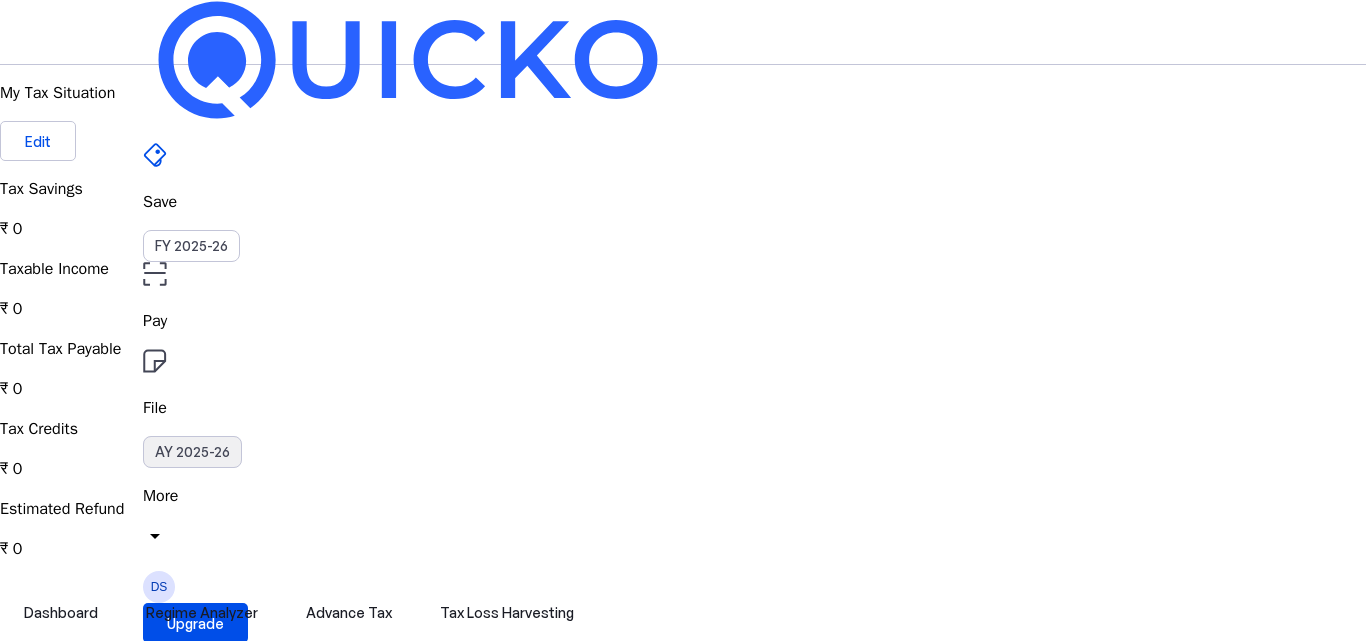 click on "AY 2025-26" at bounding box center (192, 452) 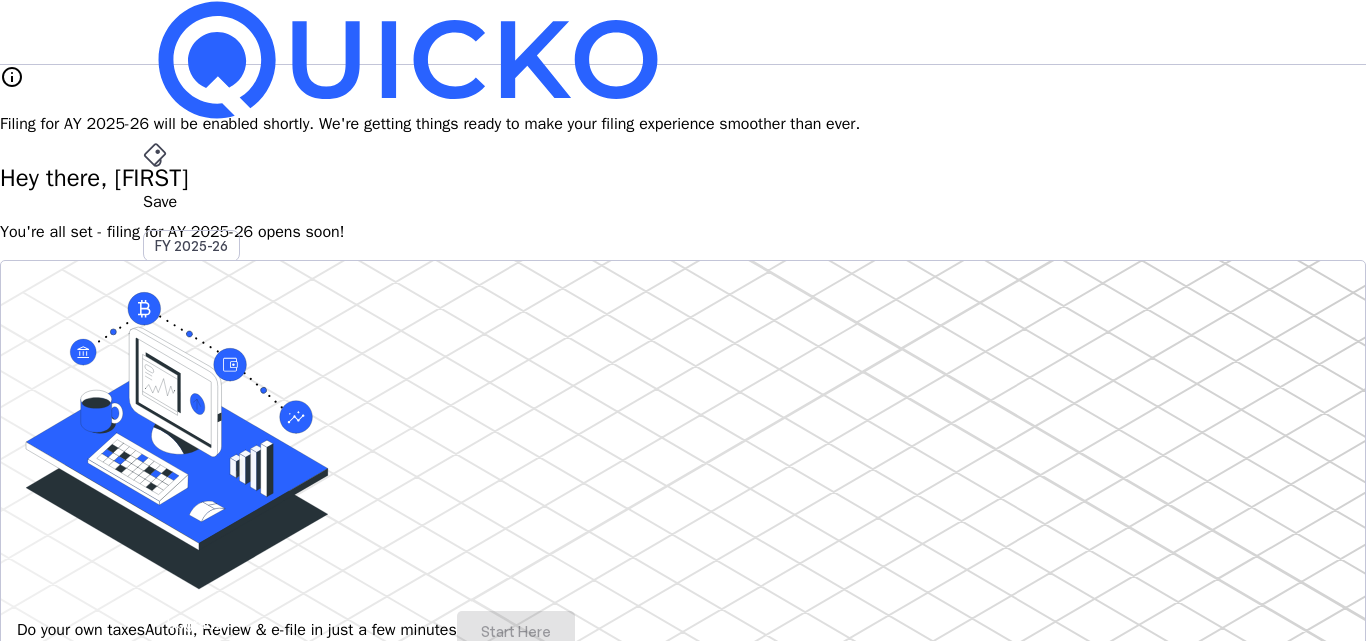 type 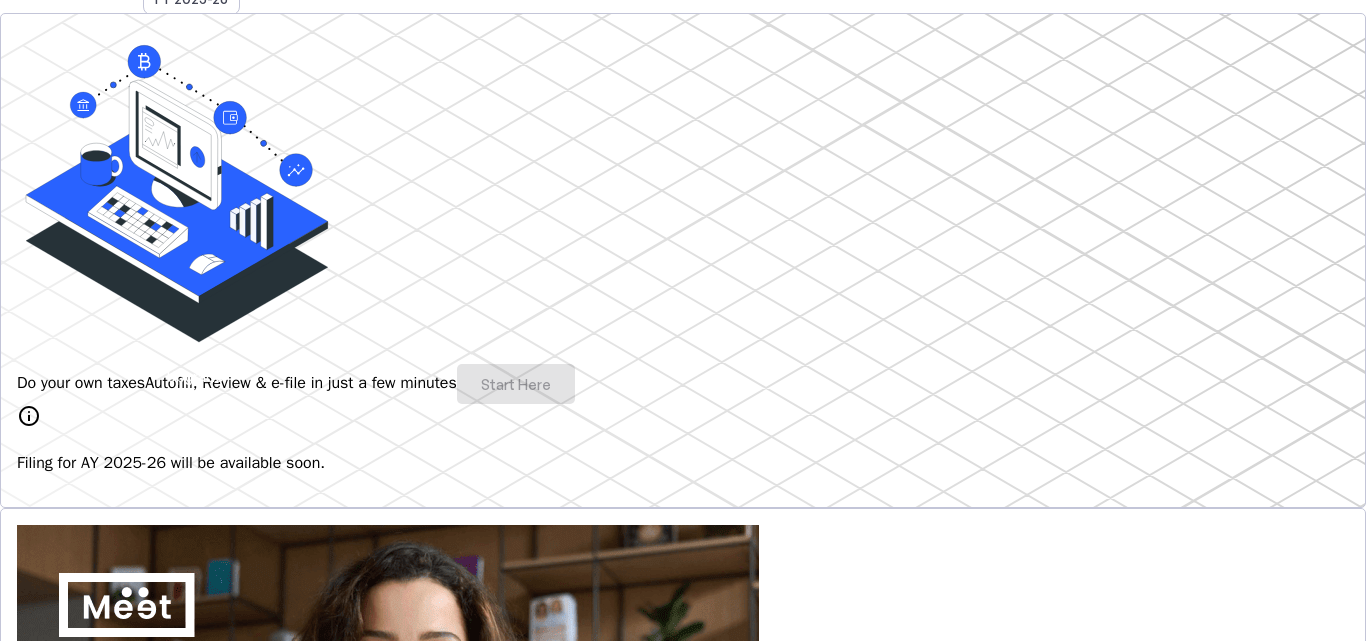 scroll, scrollTop: 280, scrollLeft: 0, axis: vertical 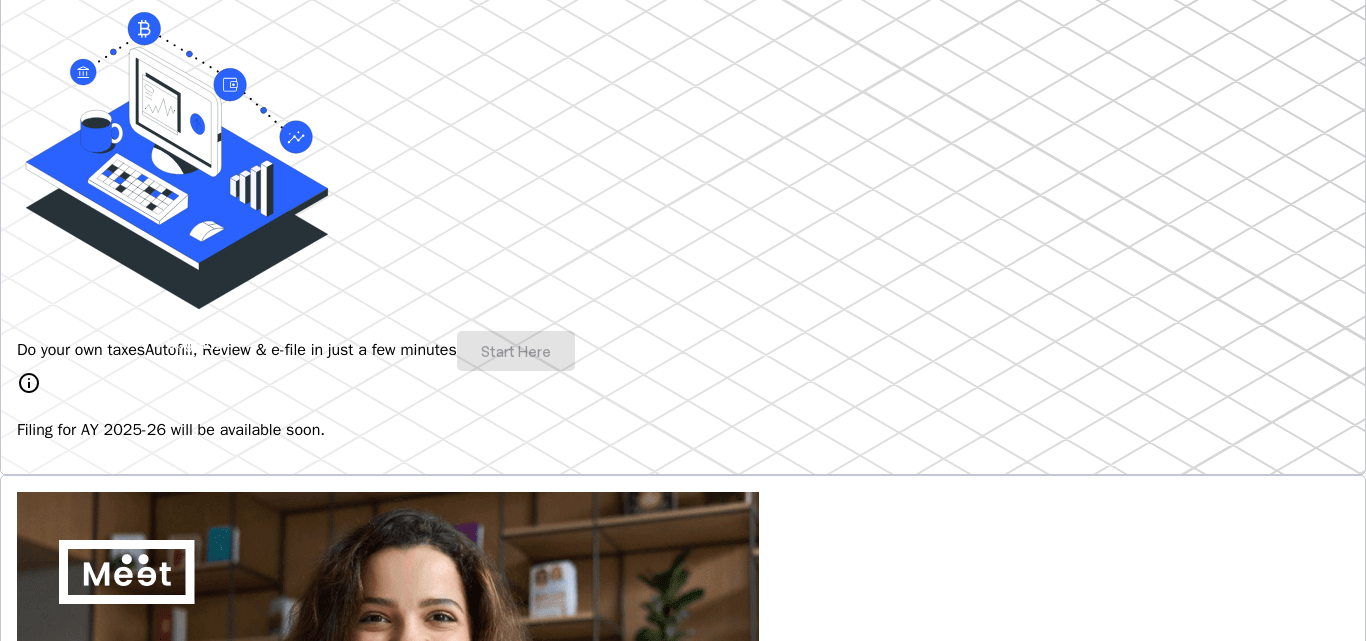 drag, startPoint x: 1263, startPoint y: 584, endPoint x: 1141, endPoint y: 505, distance: 145.34442 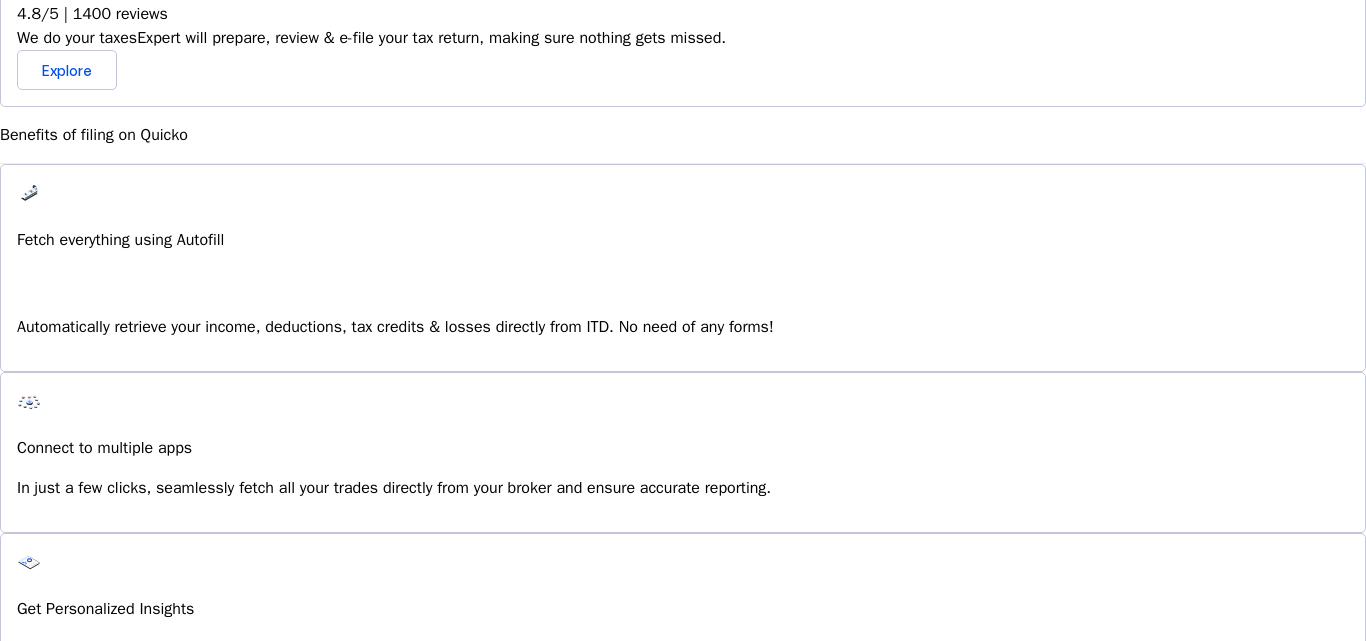 scroll, scrollTop: 1320, scrollLeft: 0, axis: vertical 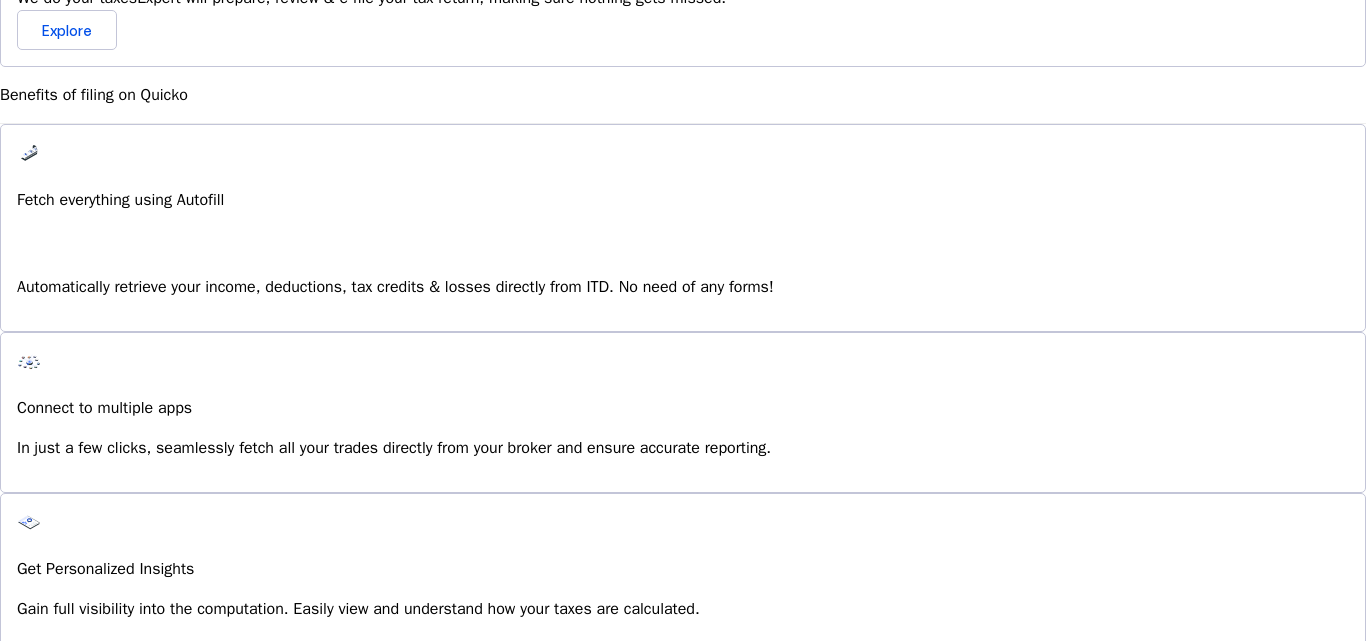 click on "Save FY [YEAR]-[YEAR]  Pay   File AY [YEAR]-[YEAR]  More  arrow_drop_down  DS   Upgrade  info Filing for AY [YEAR]-[YEAR] will be enabled shortly. We're getting things ready to make your filing experience smoother than ever.  Hey there, [FIRST]   You're all set - filing for AY [YEAR]-[YEAR] opens soon!   Do your own taxes   Autofill, Review & e-file in just a few minutes   Start Here  info Filing for AY [YEAR]-[YEAR] will be available soon.   4.8/5 | 1400 reviews   We do your taxes   Expert will prepare, review & e-file your tax return, making sure nothing gets missed.   Explore   Benefits of filing on Quicko  Fetch everything using Autofill Automatically retrieve your income, deductions, tax credits & losses directly from ITD. No need of any forms! Connect to multiple apps In just a few clicks, seamlessly fetch all your trades directly from your broker and ensure accurate reporting. Get Personalized Insights Gain full visibility into the computation. Easily view and understand how your taxes are calculated.  Explore  Upgrade to Elite" at bounding box center [683, 350] 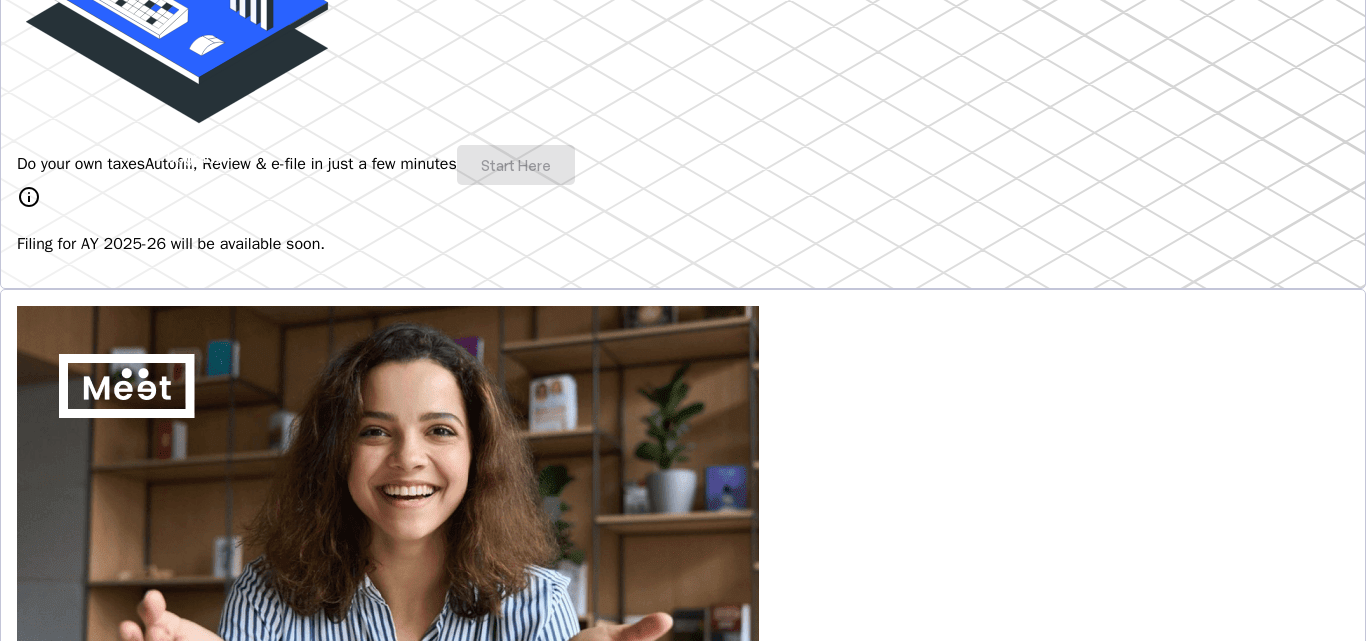 scroll, scrollTop: 372, scrollLeft: 0, axis: vertical 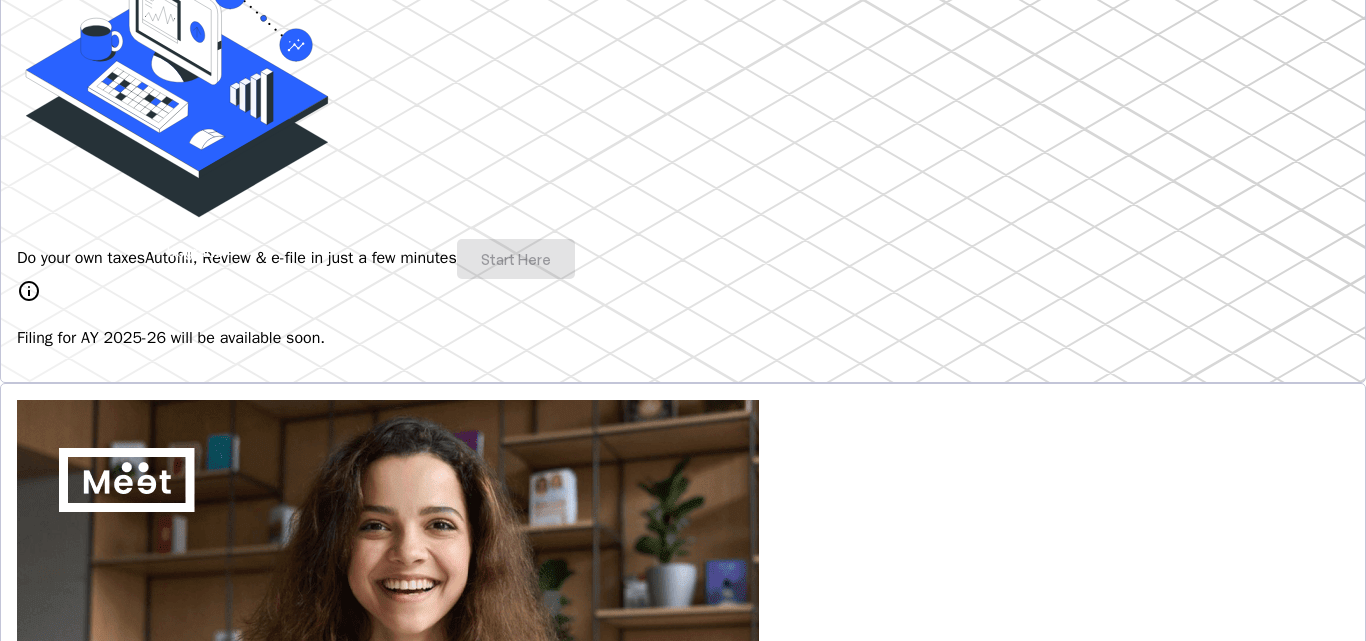 click on "Do your own taxes   Autofill, Review & e-file in just a few minutes   Start Here  info Filing for AY [YEAR]-[YEAR] will be available soon." at bounding box center [683, 135] 